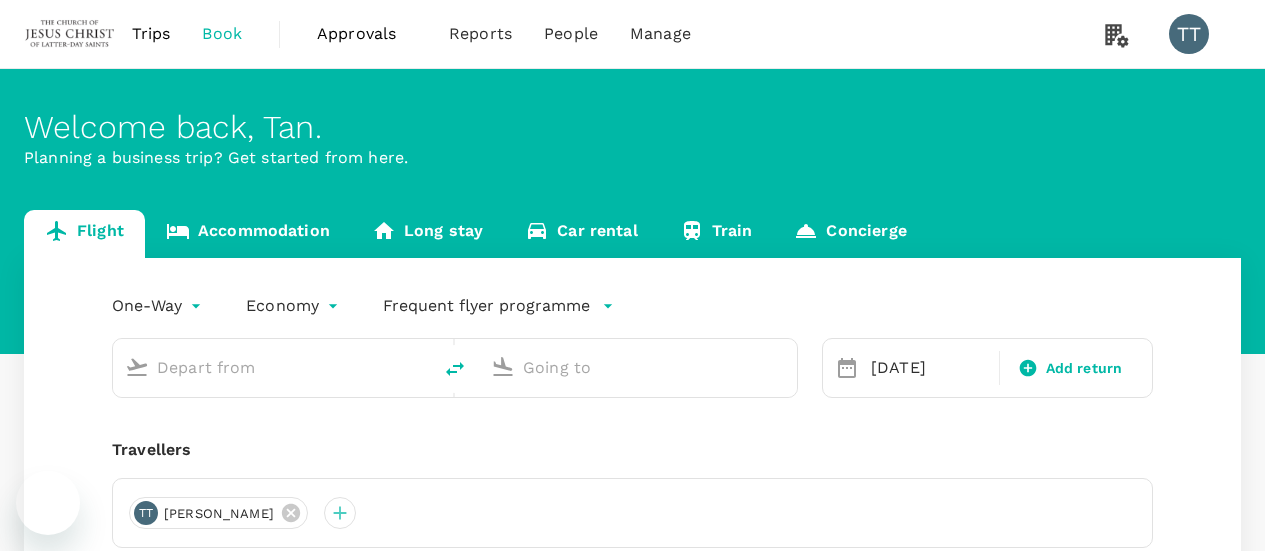 type on "Kuala Lumpur Intl ([GEOGRAPHIC_DATA])" 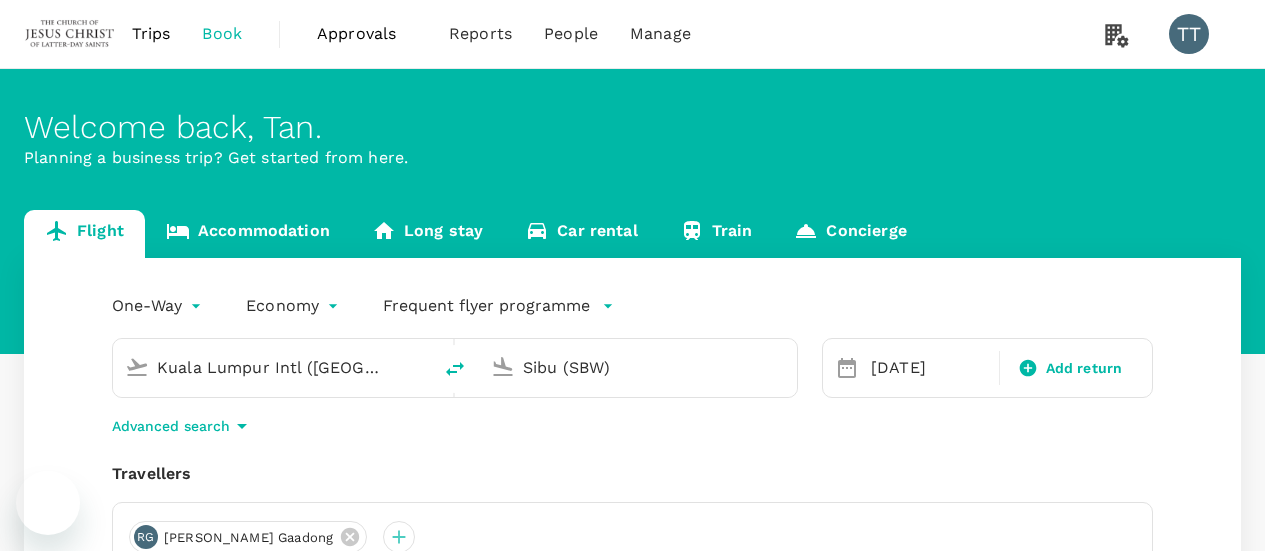 type 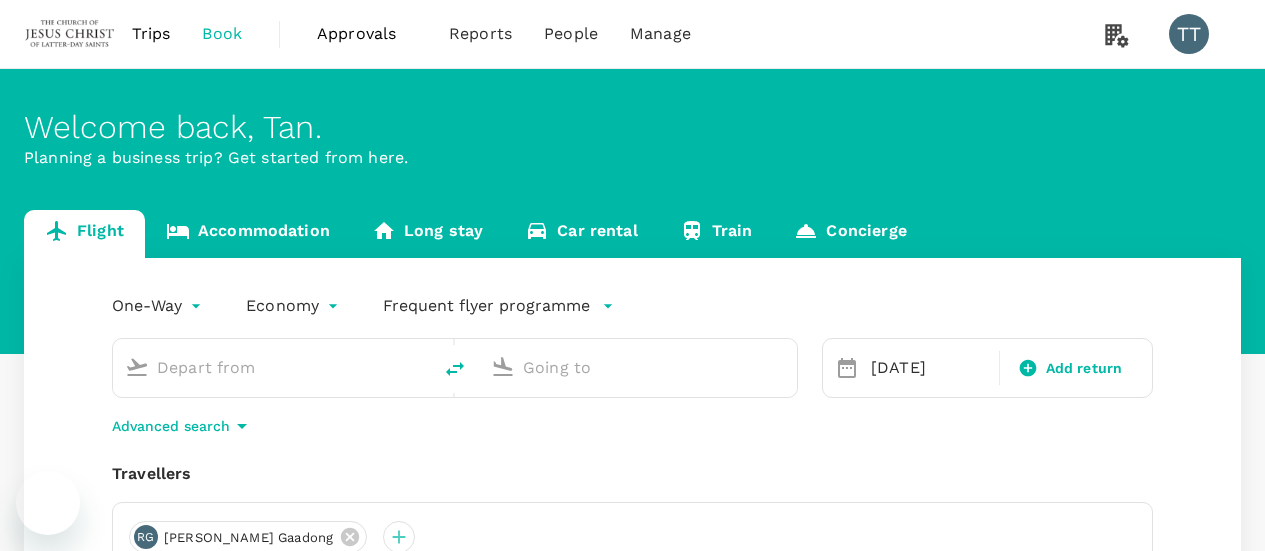 type on "Kuala Lumpur Intl ([GEOGRAPHIC_DATA])" 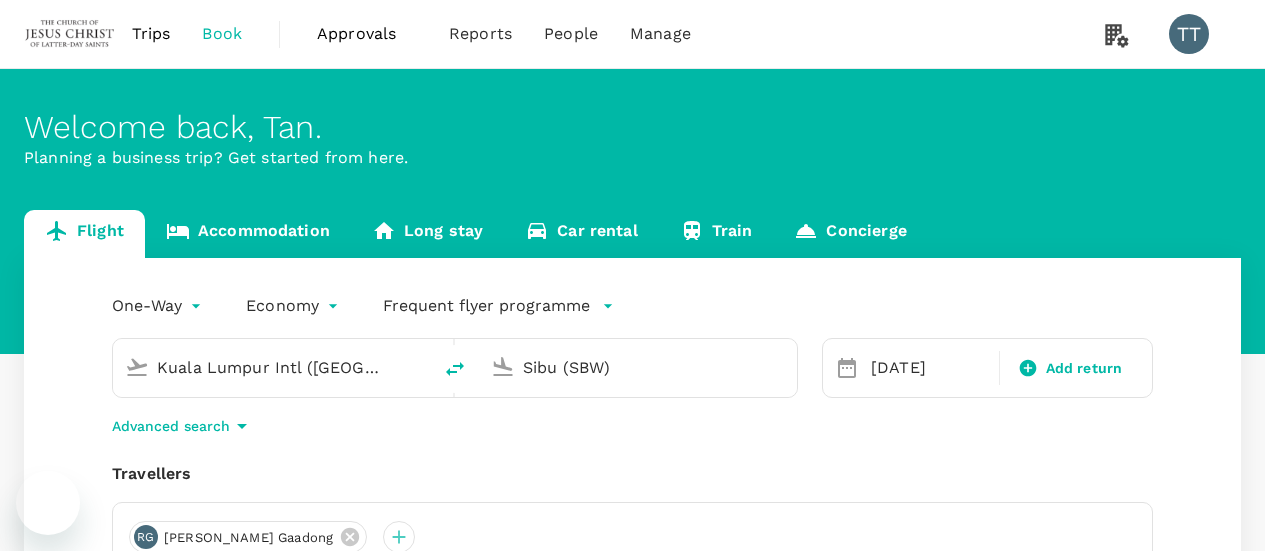 scroll, scrollTop: 0, scrollLeft: 0, axis: both 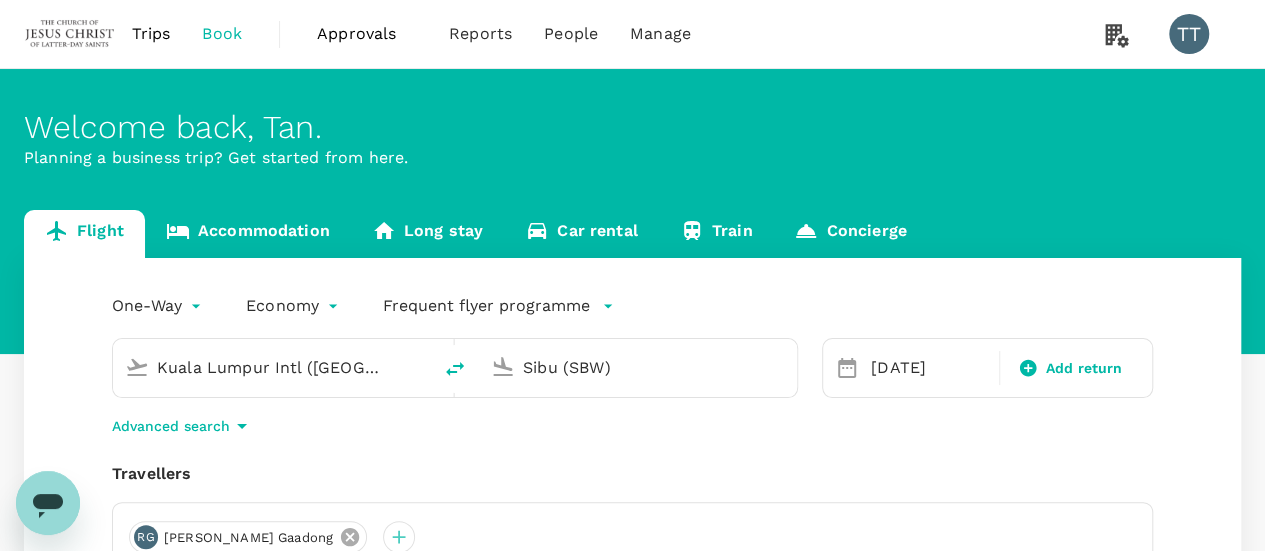 click 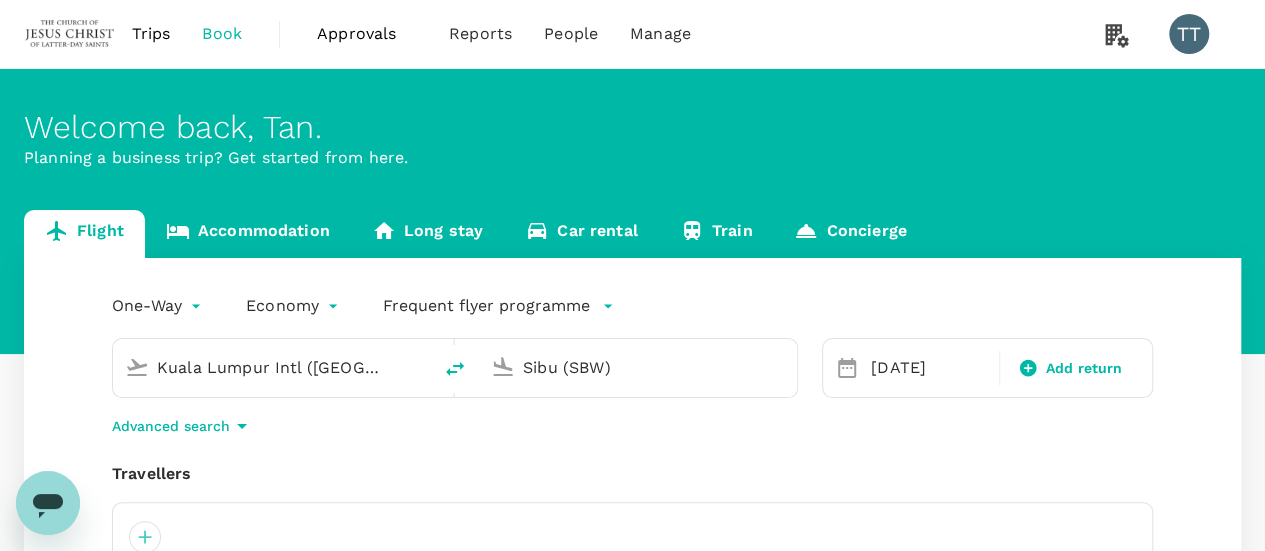 click at bounding box center [632, 537] 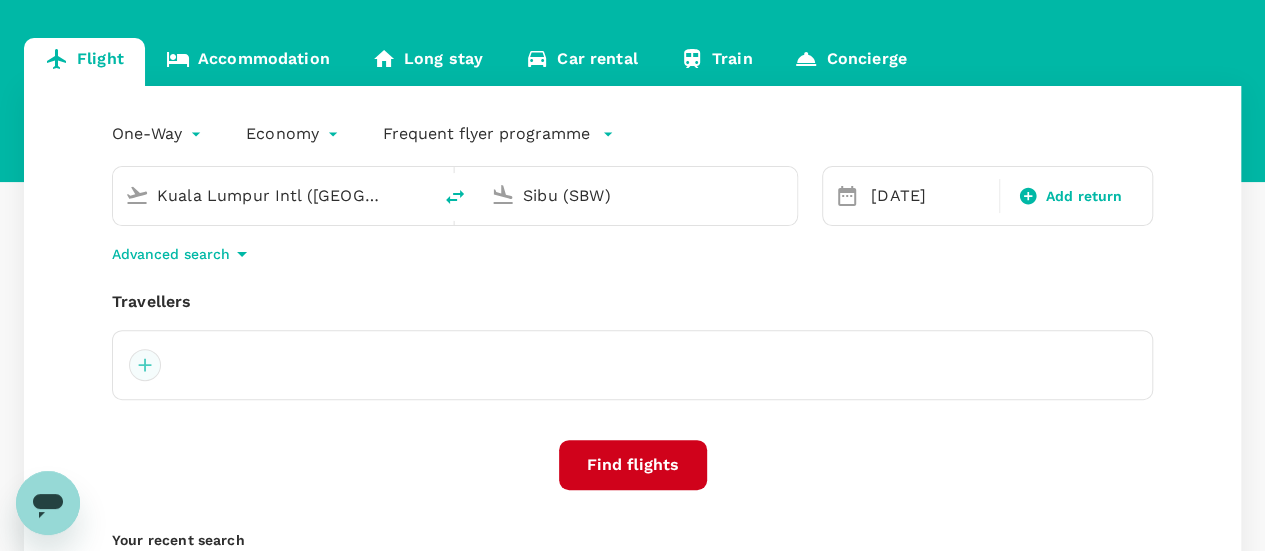 click at bounding box center [145, 365] 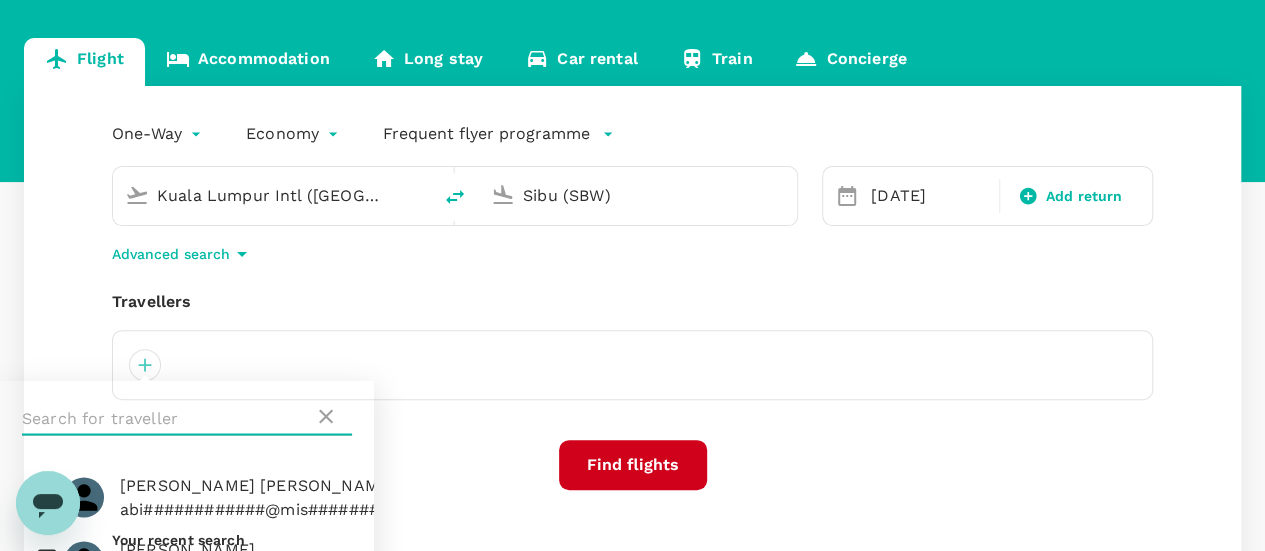 click at bounding box center (168, 419) 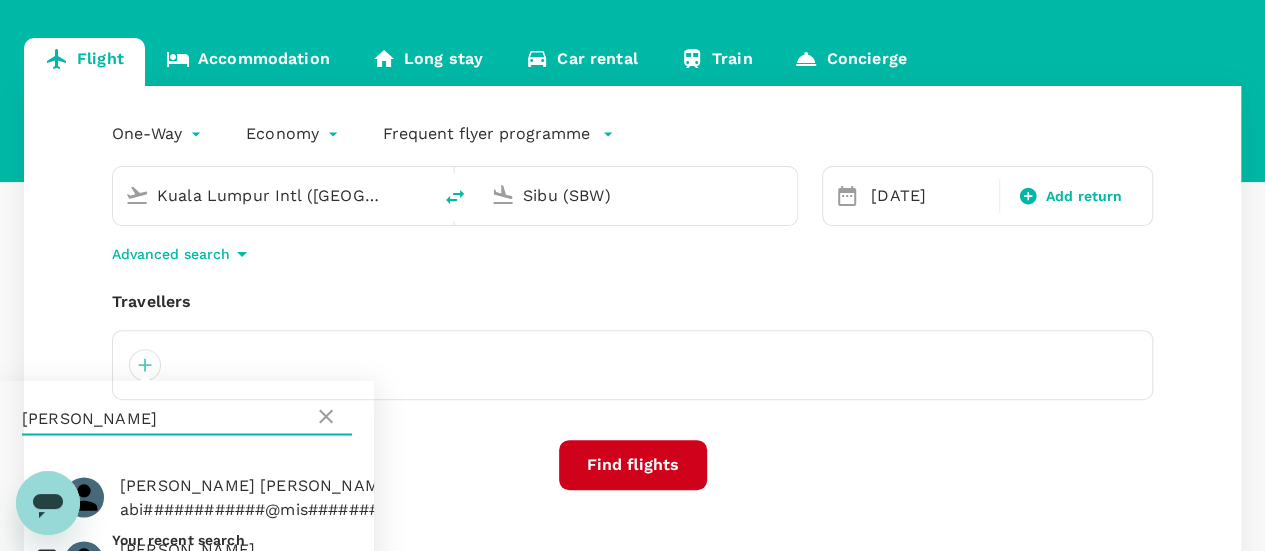 scroll, scrollTop: 399, scrollLeft: 0, axis: vertical 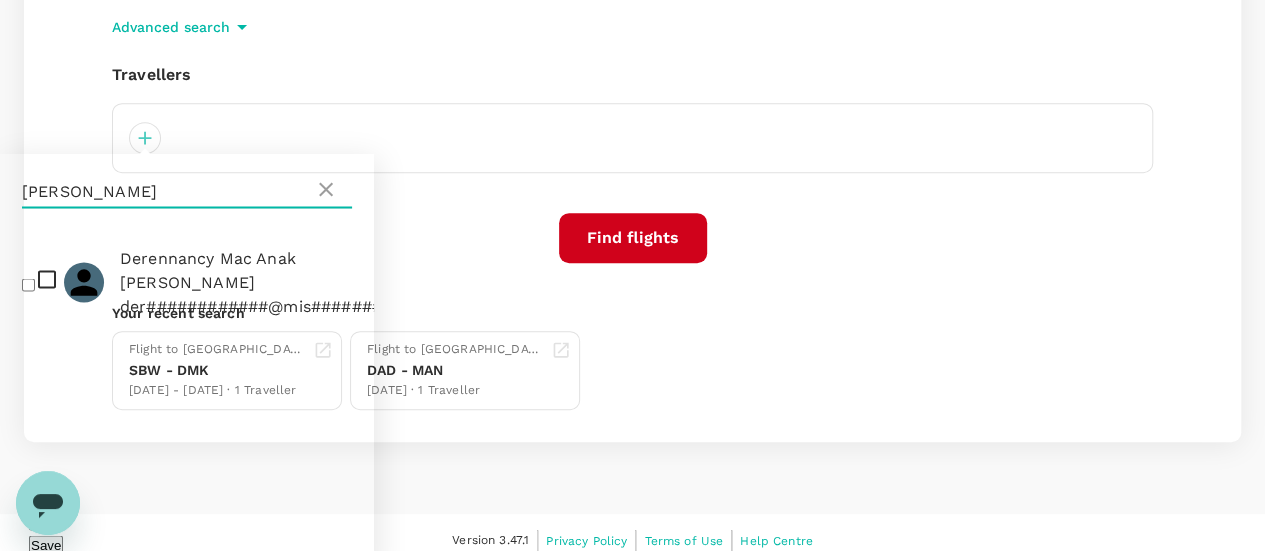 type on "[PERSON_NAME]" 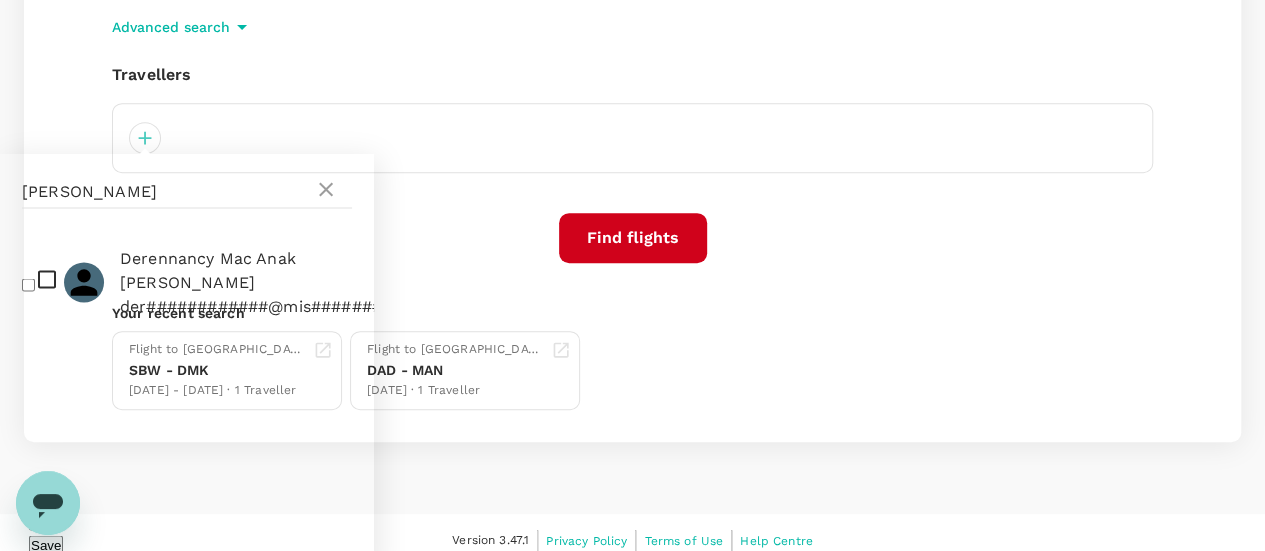 click on "der############@mis###########" at bounding box center (271, 306) 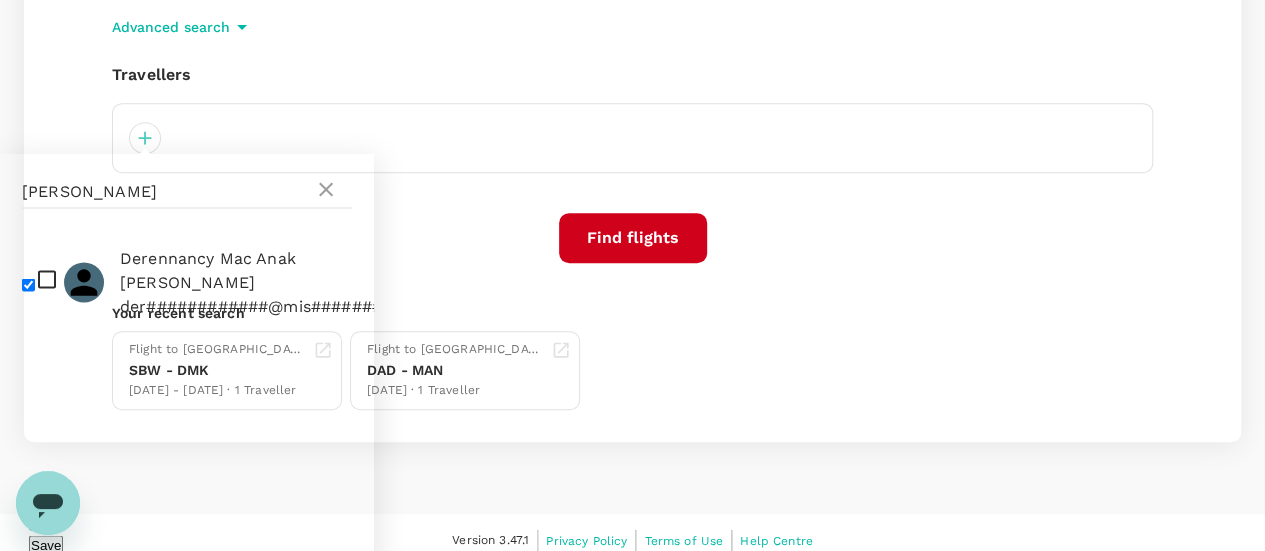checkbox on "true" 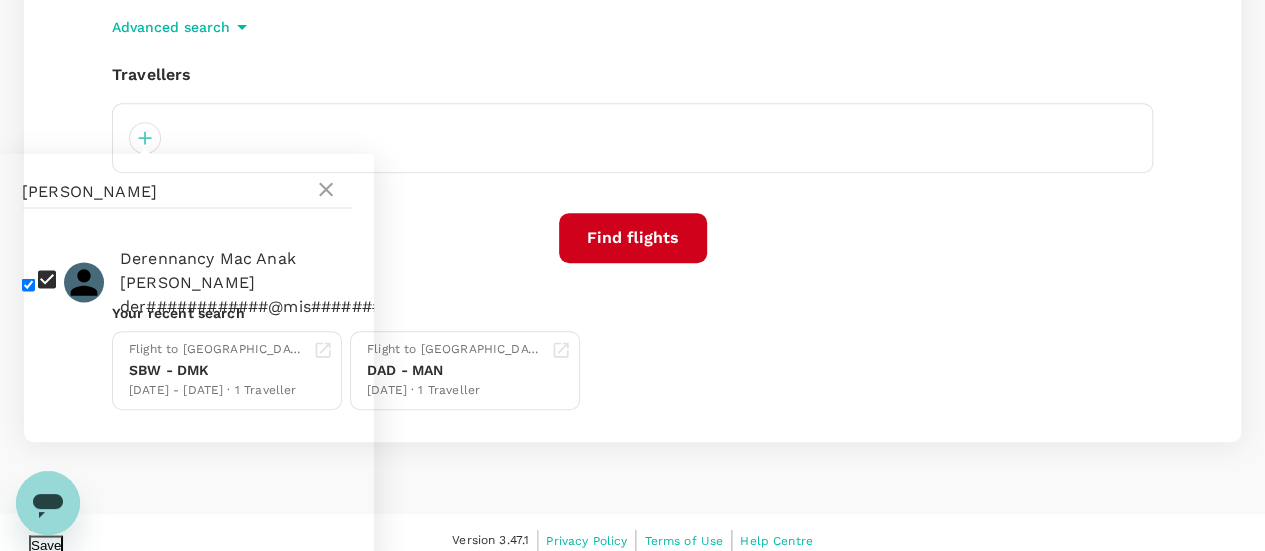click on "Save" at bounding box center [46, 544] 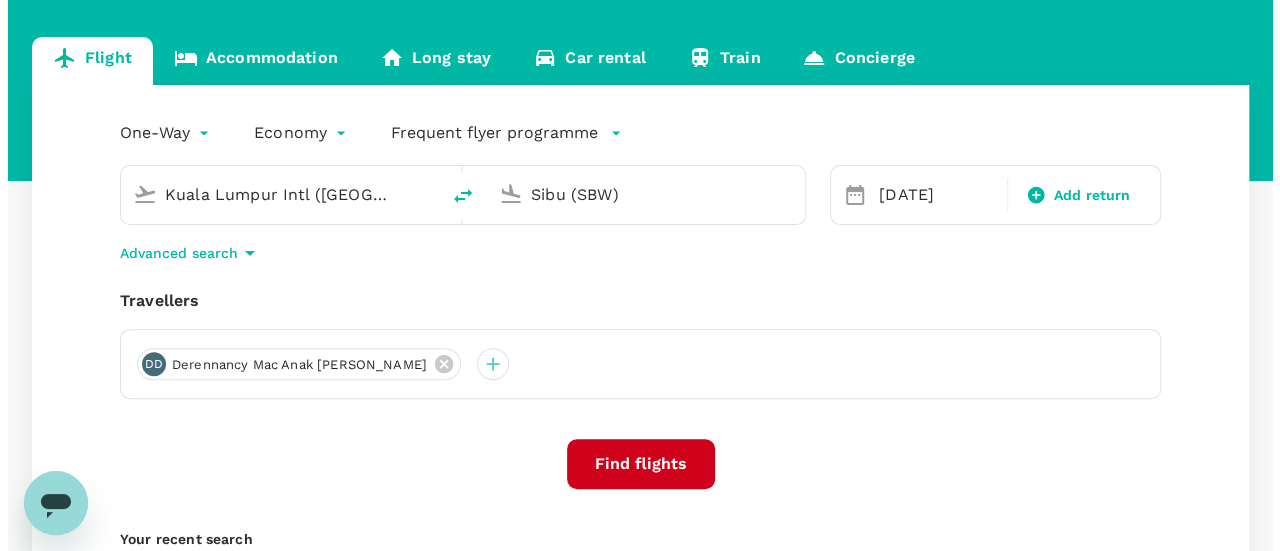 scroll, scrollTop: 172, scrollLeft: 0, axis: vertical 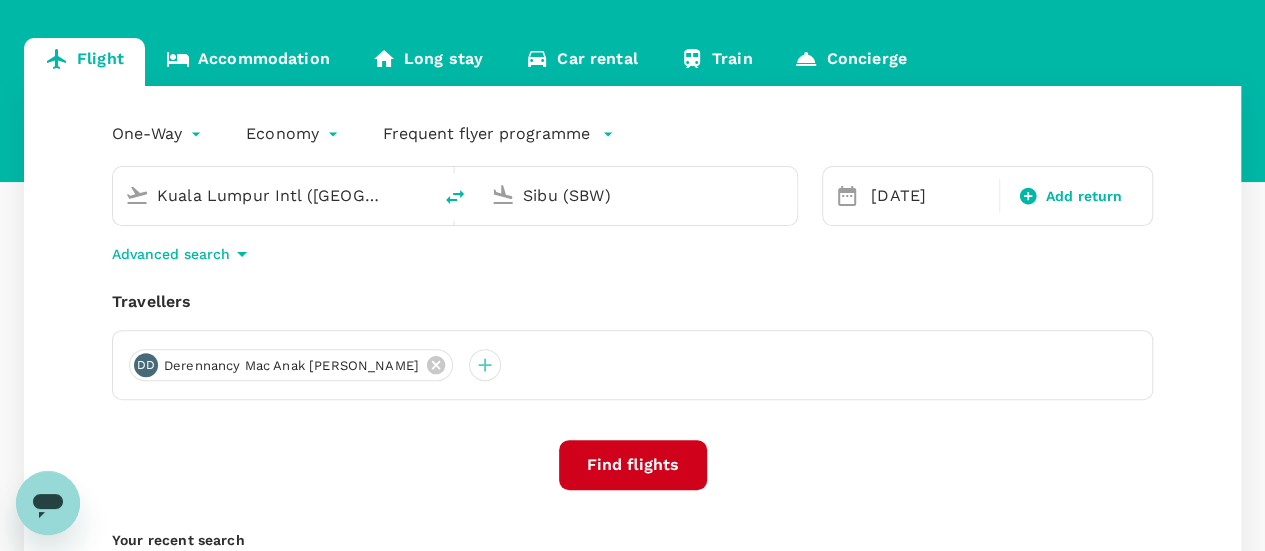 click on "Sibu (SBW)" at bounding box center (639, 195) 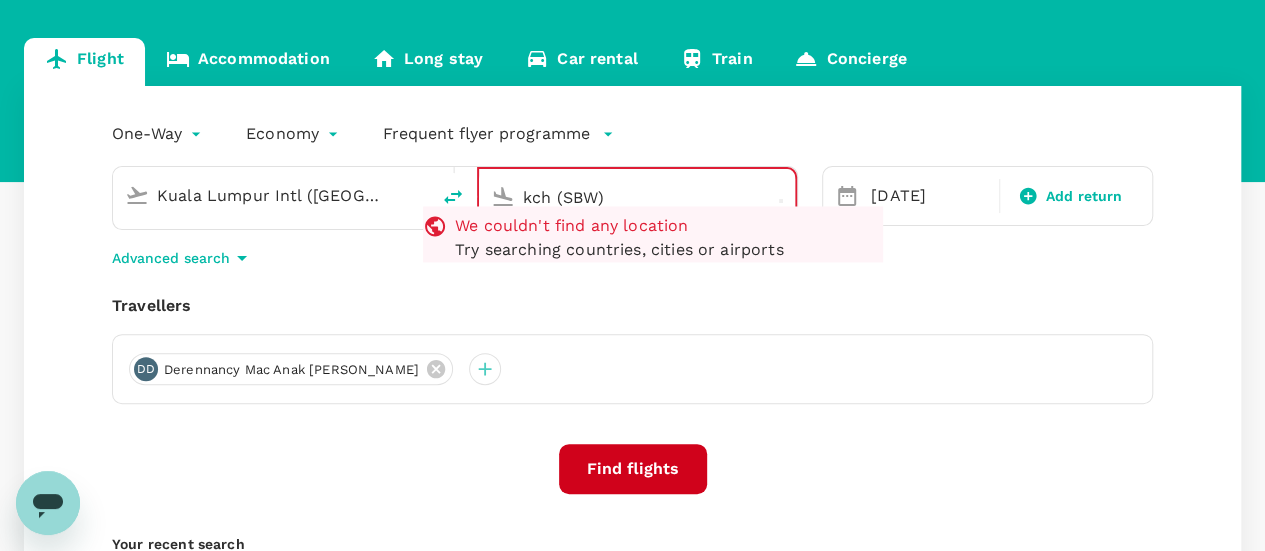 click on "kch (SBW)" at bounding box center (638, 197) 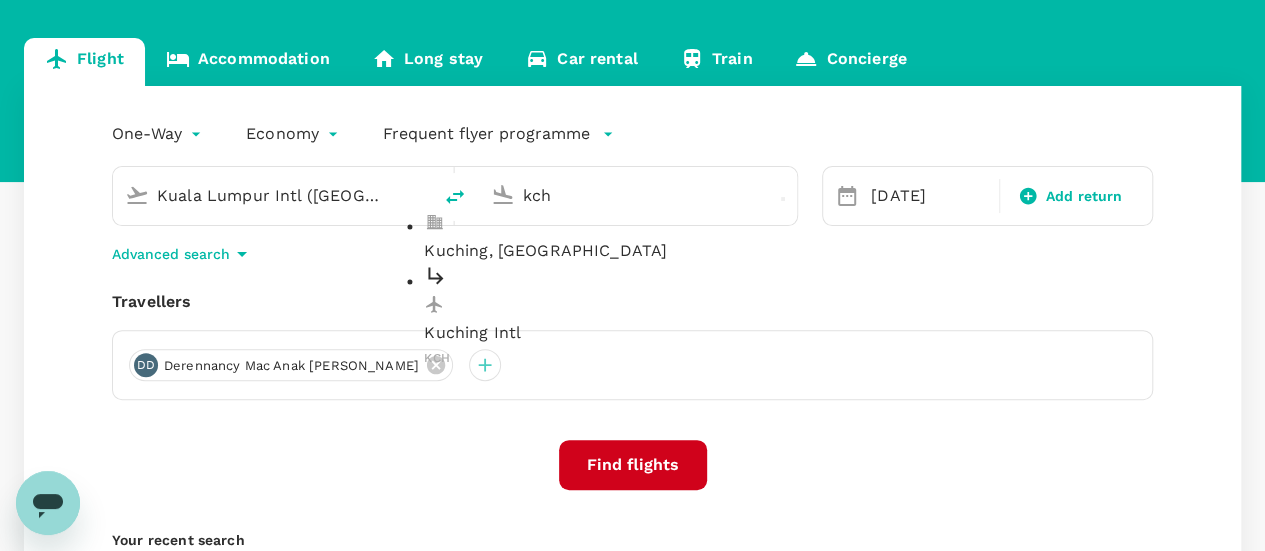 click on "Kuching Intl" at bounding box center [654, 334] 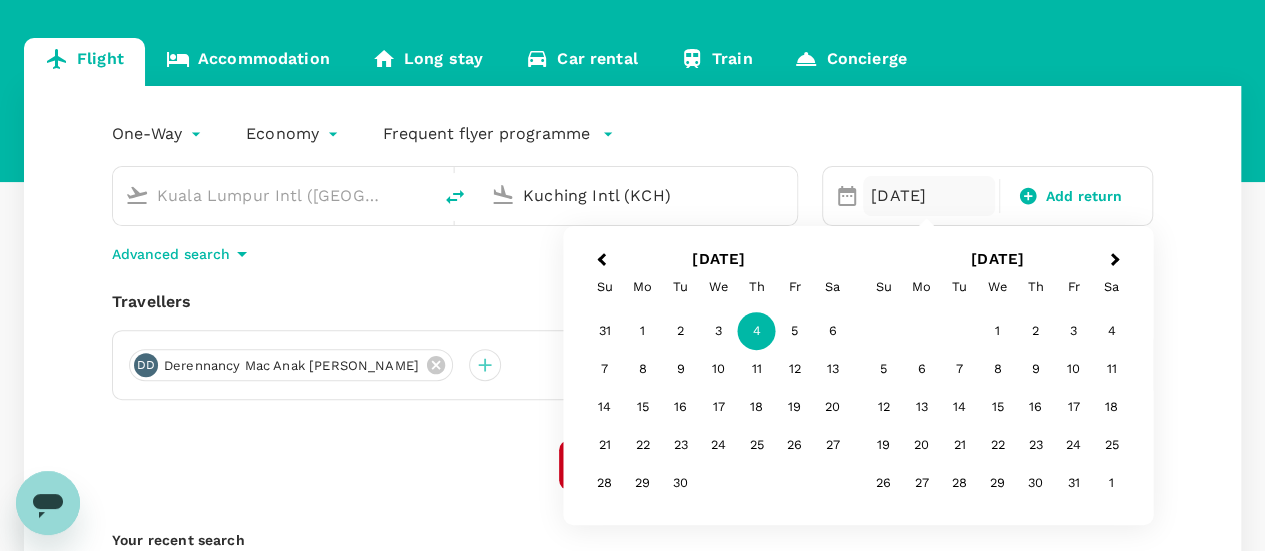 type on "Kuching Intl (KCH)" 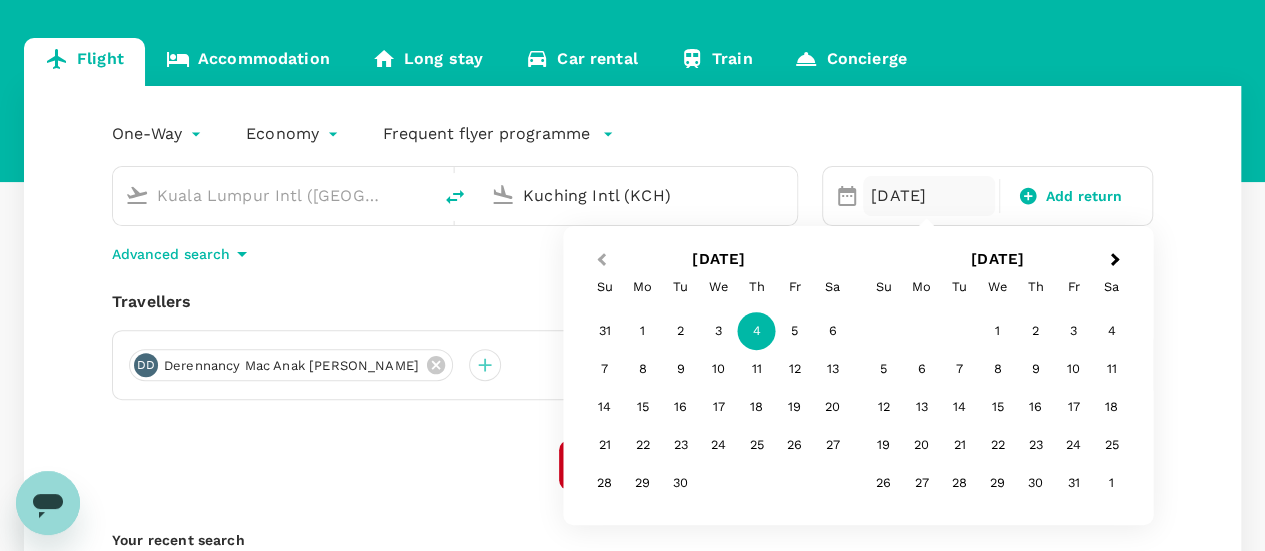 click on "Previous Month" at bounding box center (601, 260) 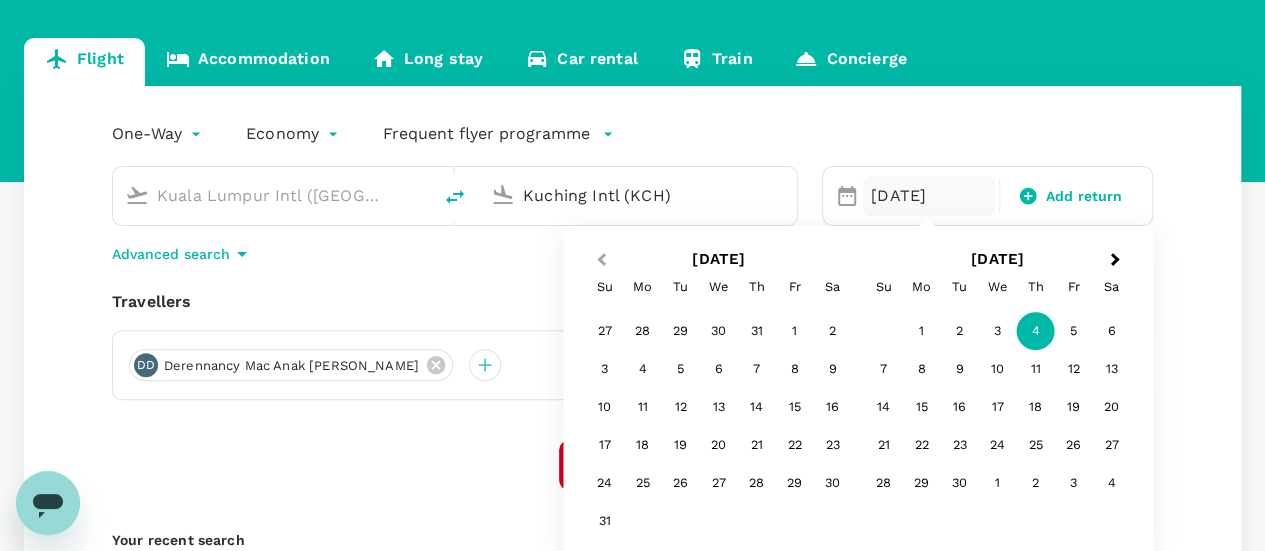 click on "Previous Month" at bounding box center (599, 261) 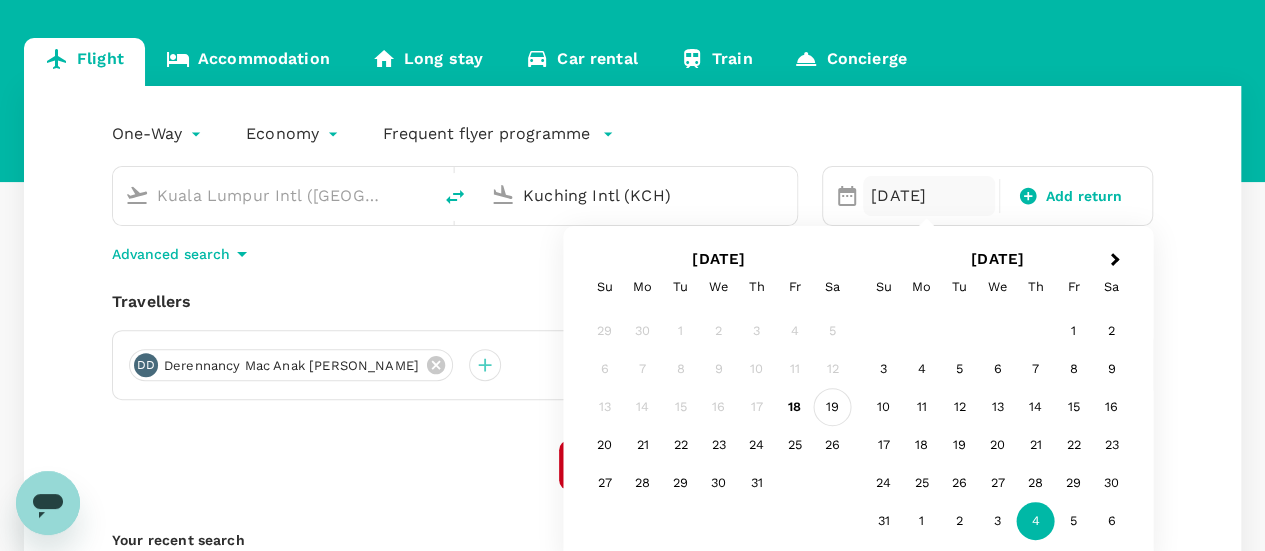 click on "19" at bounding box center (833, 407) 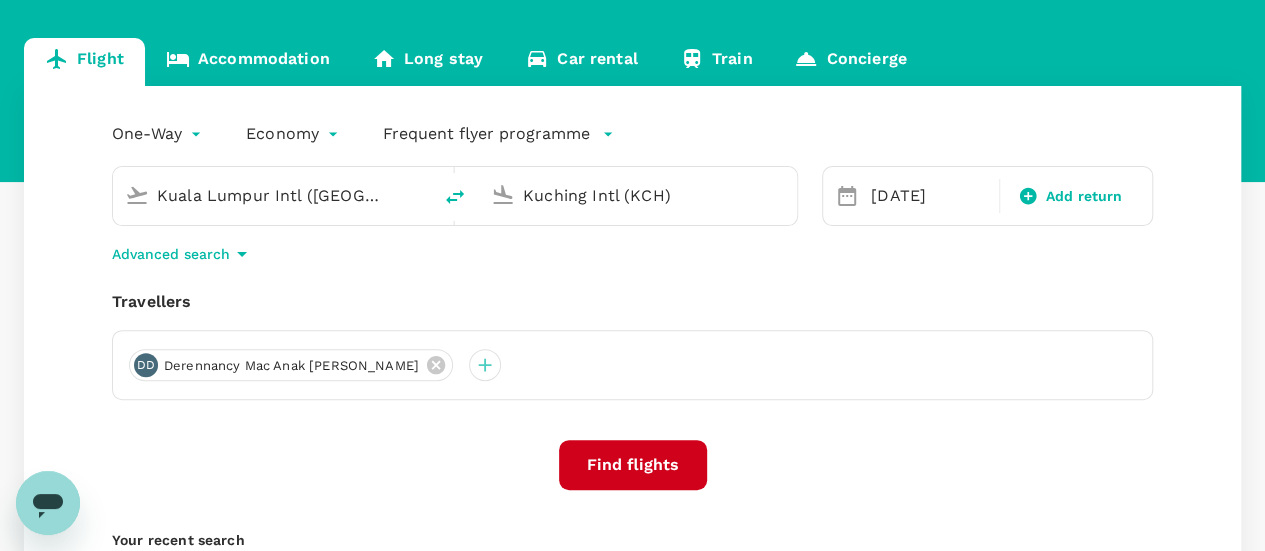 click on "Find flights" at bounding box center (633, 465) 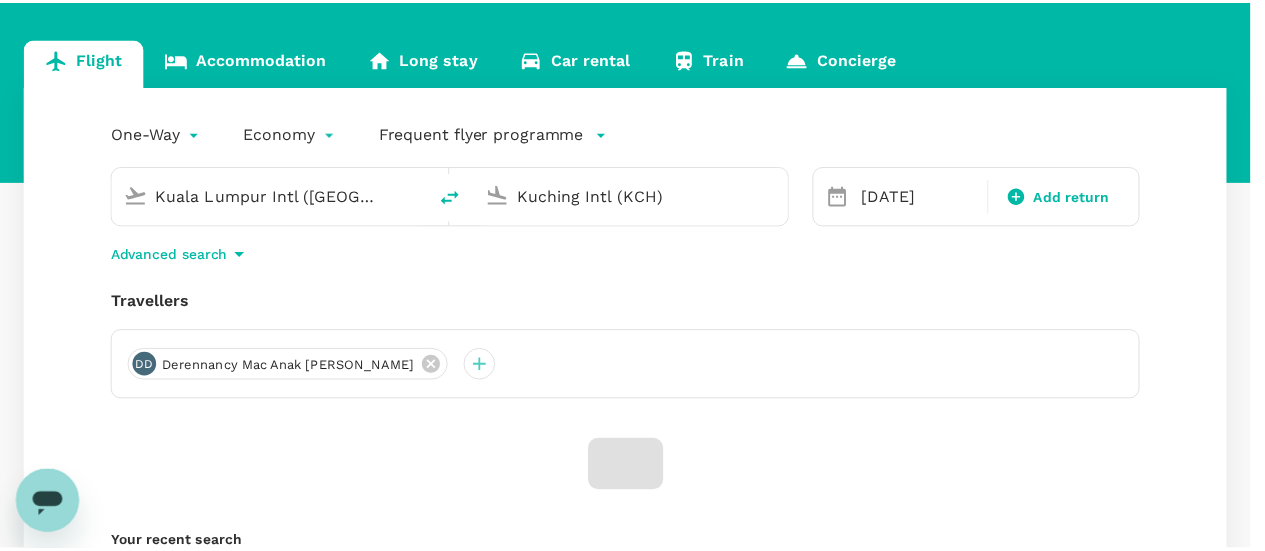 scroll, scrollTop: 175, scrollLeft: 0, axis: vertical 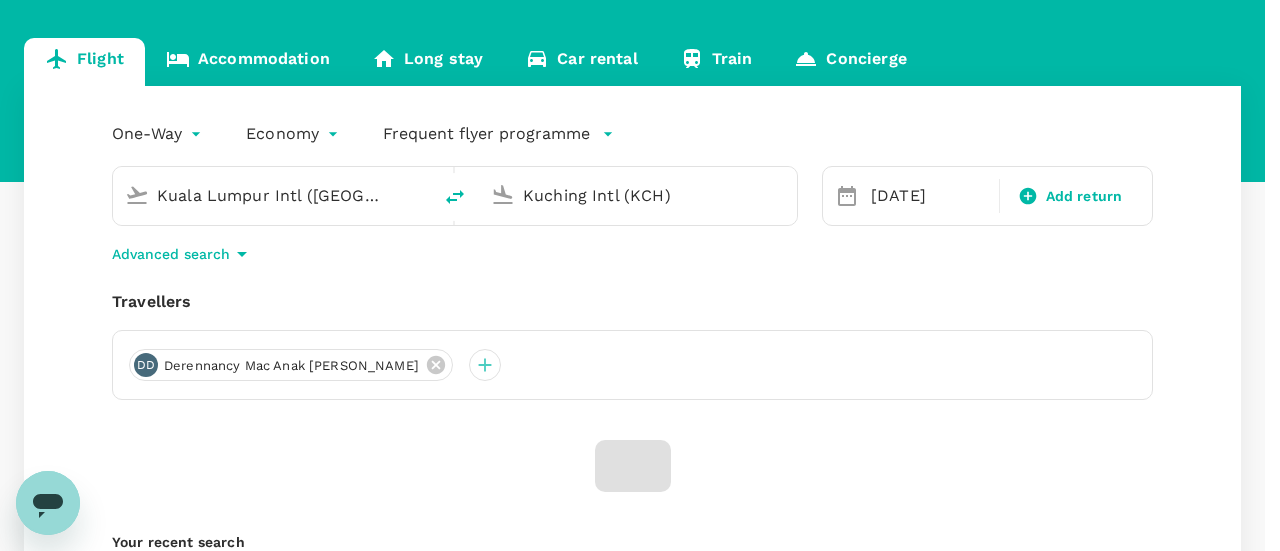 click on "Confirm" at bounding box center (73, 11021) 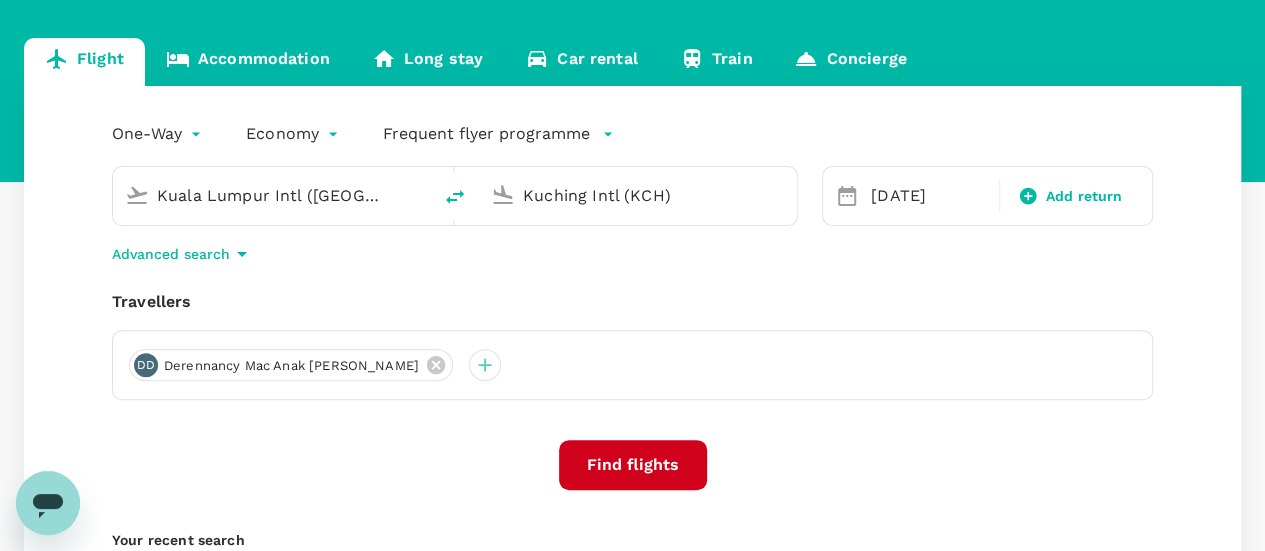 scroll, scrollTop: 0, scrollLeft: 0, axis: both 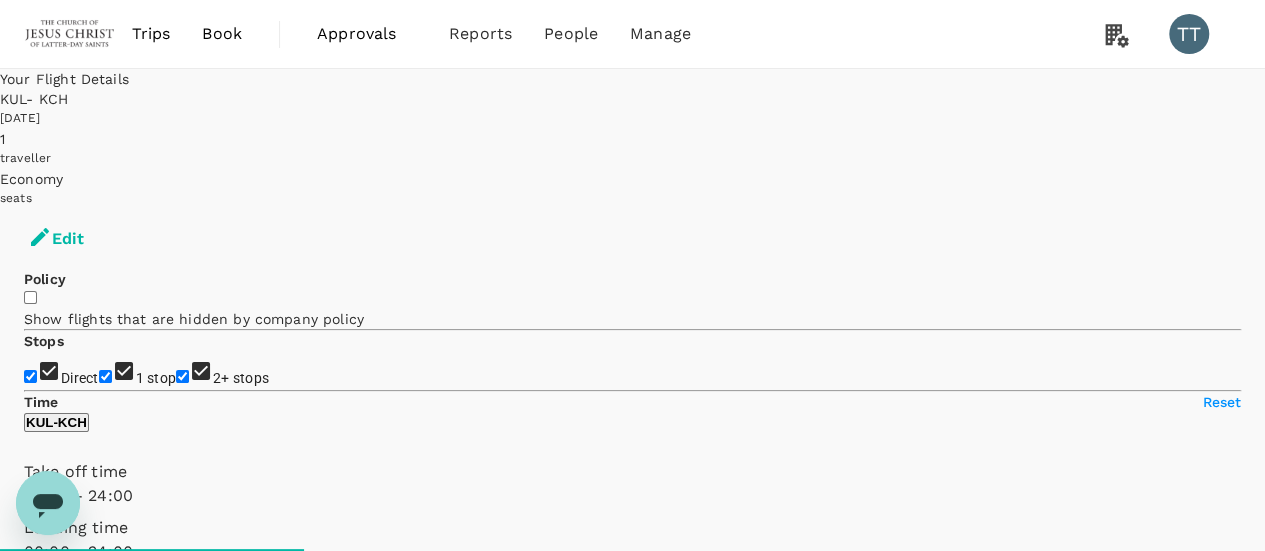 click on "Sort by :" at bounding box center (51, 981) 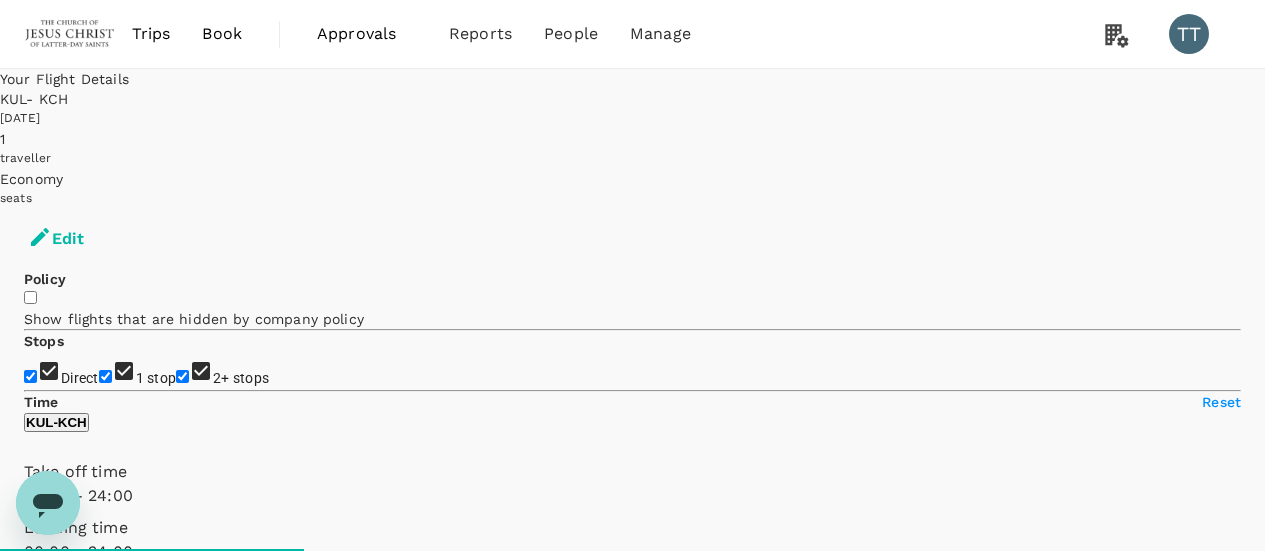 click on "Departure Time" at bounding box center [632, 57193] 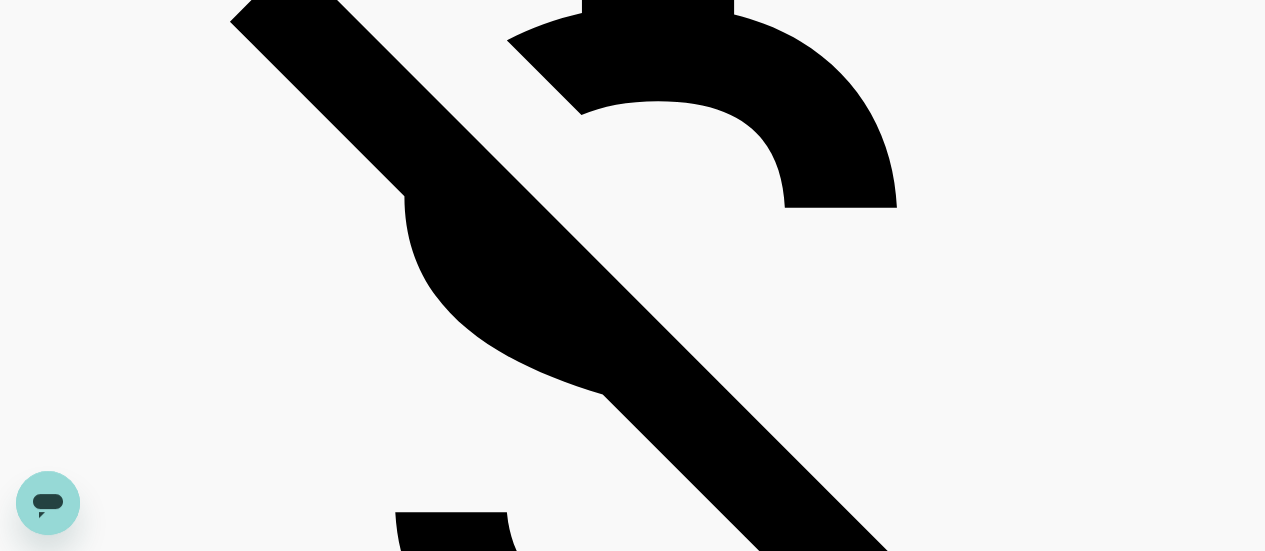 scroll, scrollTop: 1482, scrollLeft: 0, axis: vertical 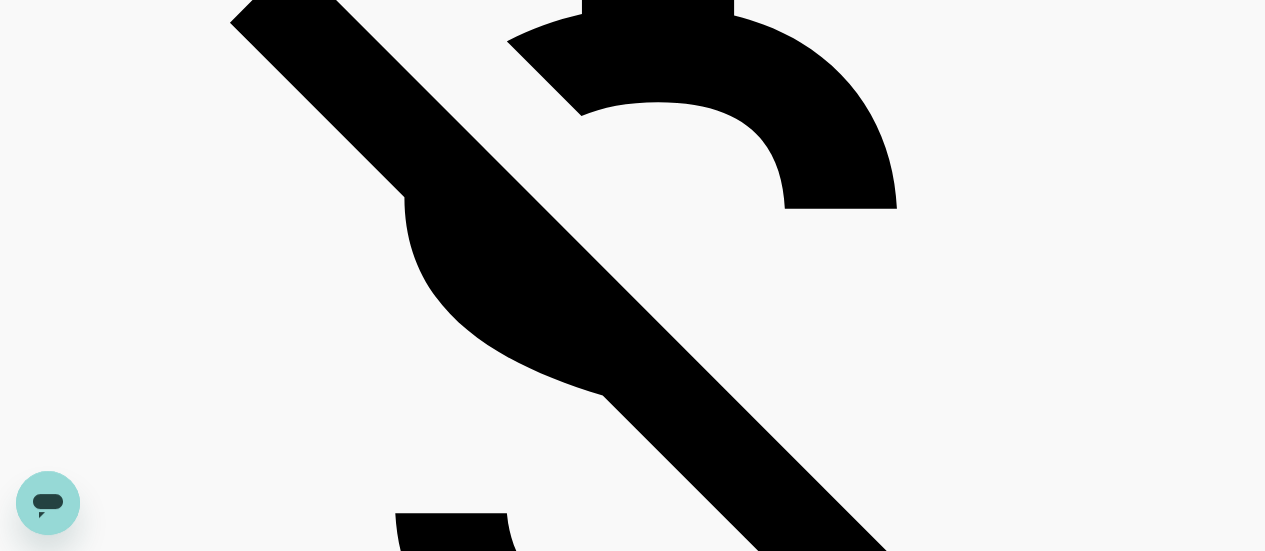 click on "View options" at bounding box center (63, 24592) 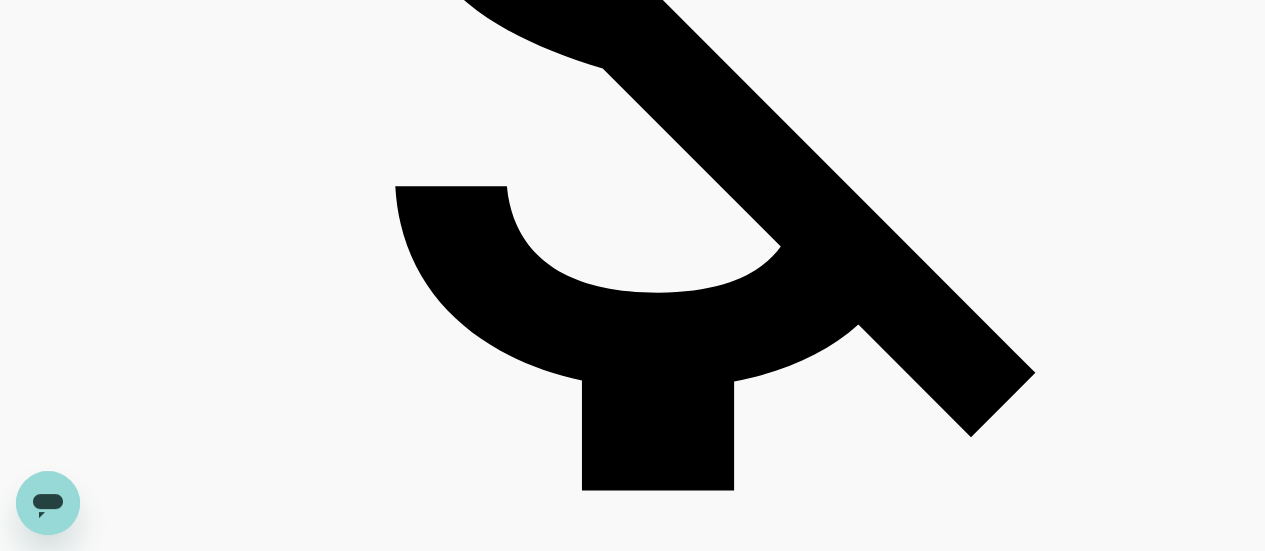 scroll, scrollTop: 1820, scrollLeft: 0, axis: vertical 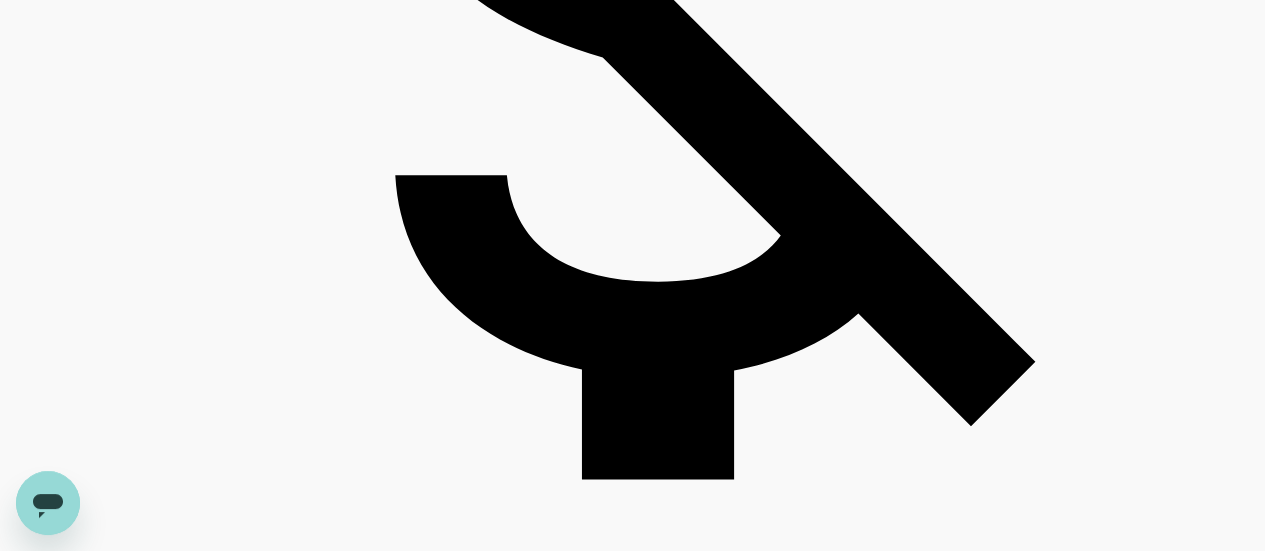 click on "MYR 415.64" at bounding box center (63, 24668) 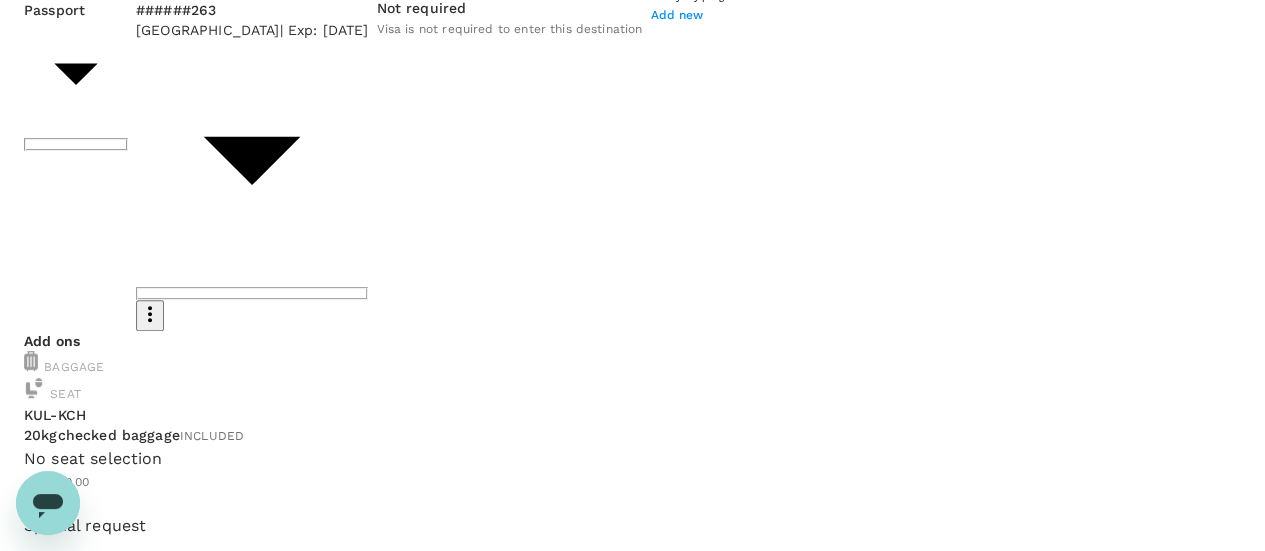 scroll, scrollTop: 240, scrollLeft: 0, axis: vertical 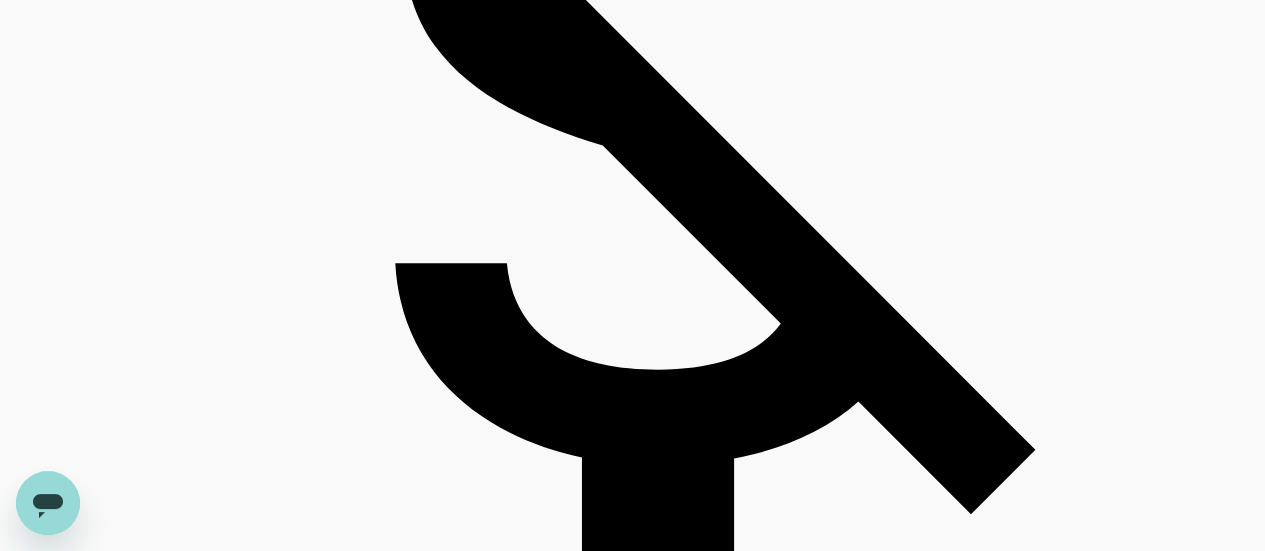 click on "View flight details" at bounding box center [1177, 27144] 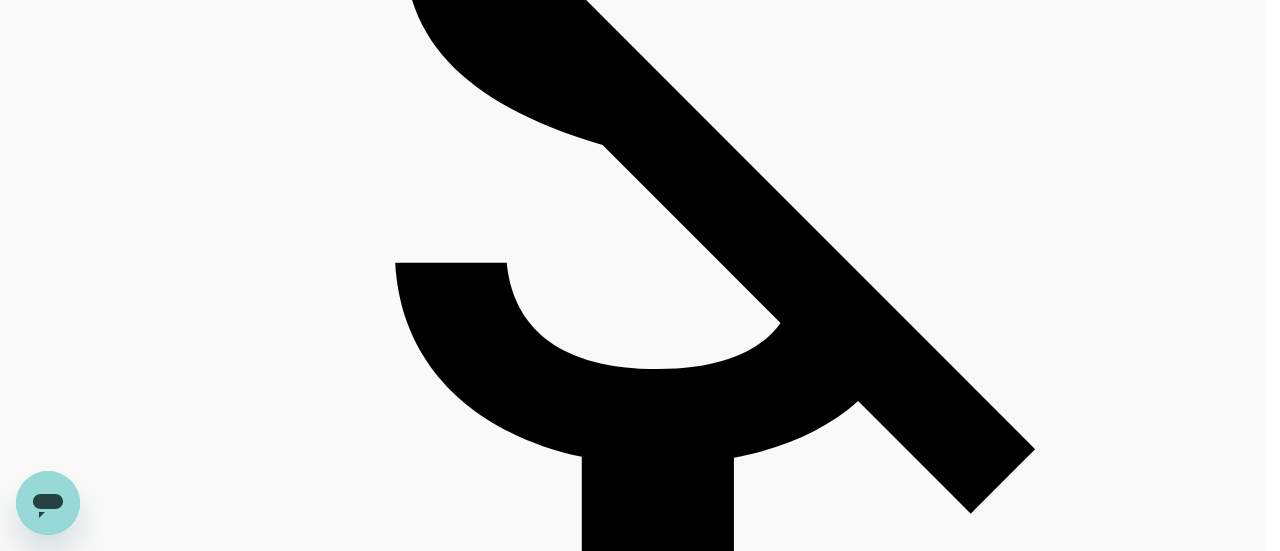 click 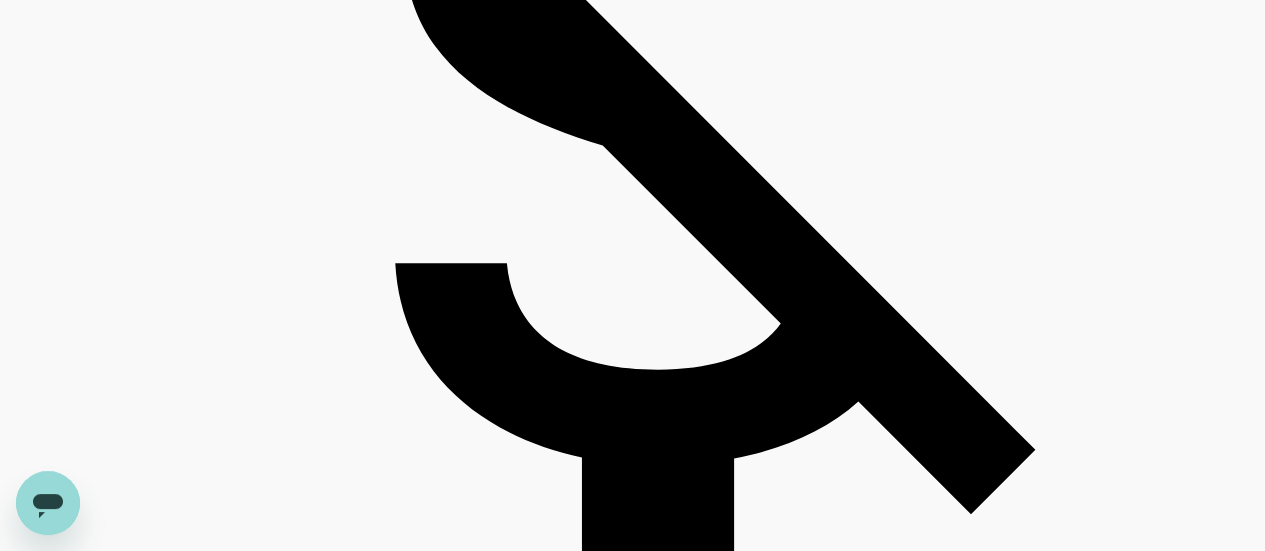 click on "View options" at bounding box center [63, 29906] 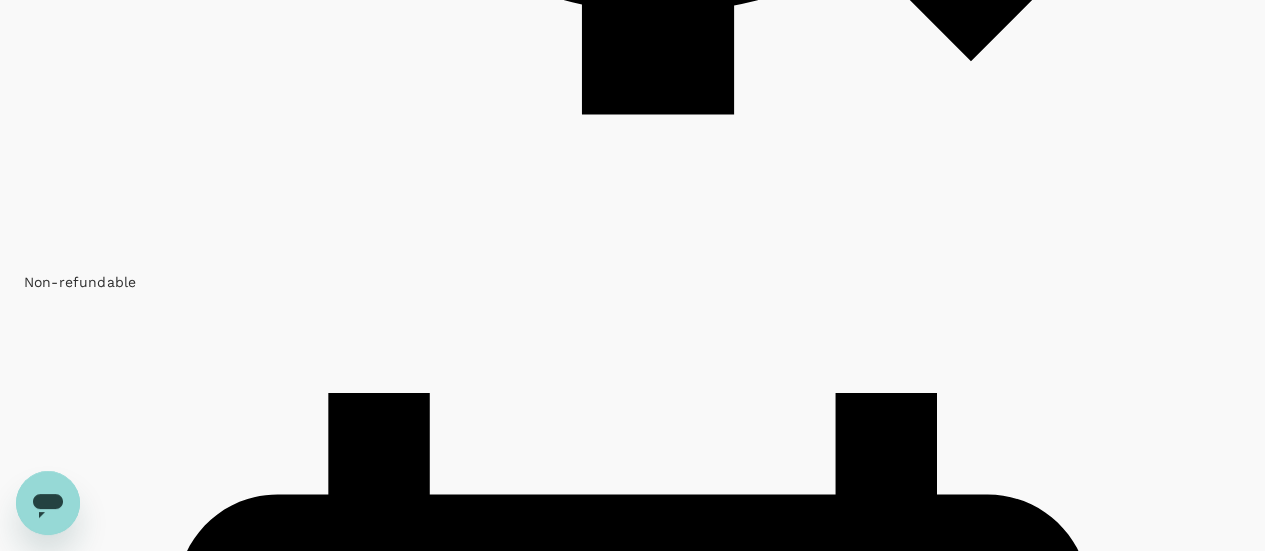 scroll, scrollTop: 2188, scrollLeft: 0, axis: vertical 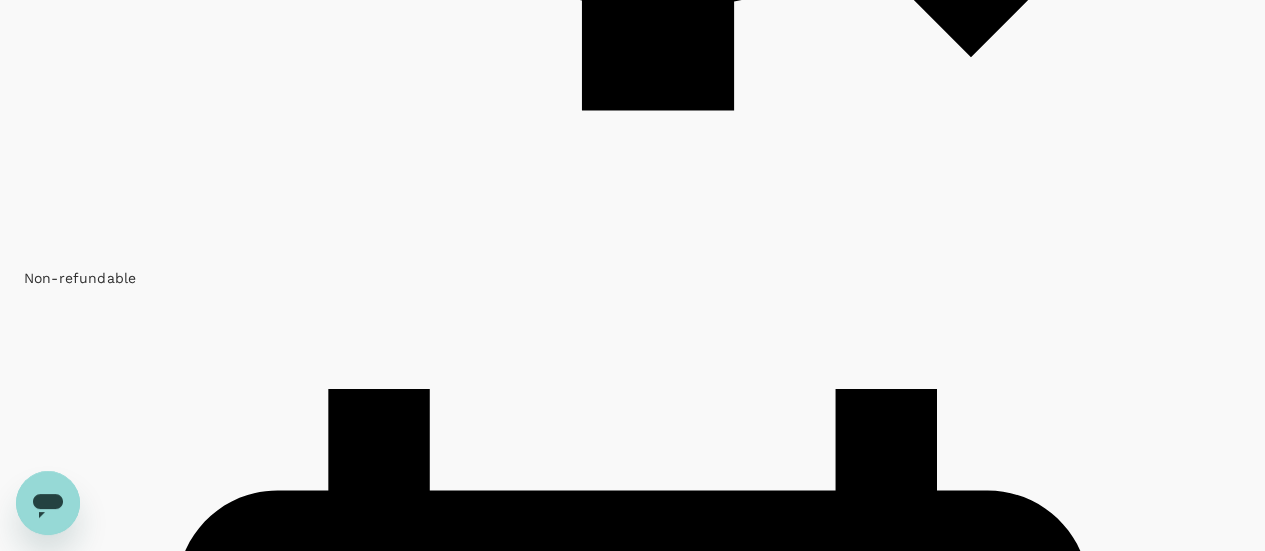 click 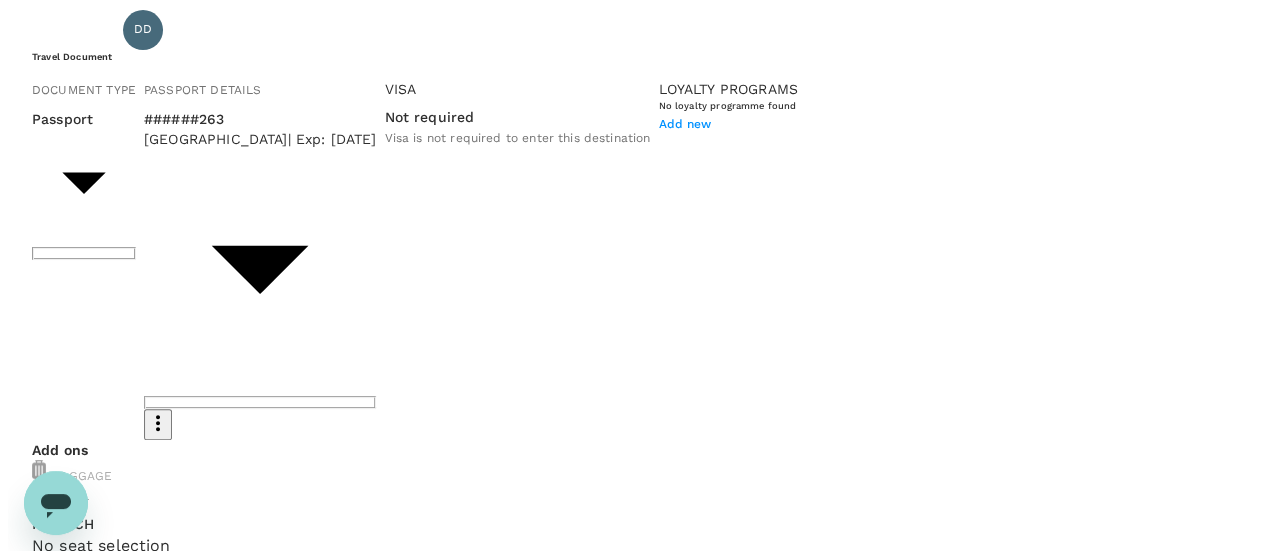 scroll, scrollTop: 127, scrollLeft: 0, axis: vertical 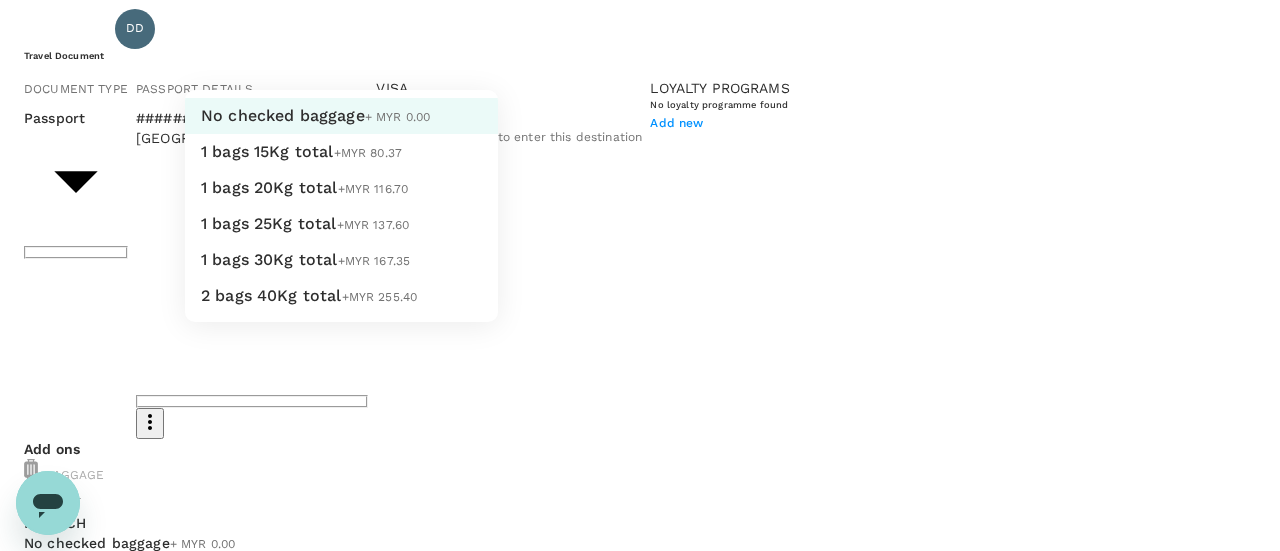 click on "Back to flight results Flight review Traveller(s) Traveller   1 : DD Derennancy Mac Anak   [PERSON_NAME] Travel Document Document type Passport Passport ​ Passport details ######263 [GEOGRAPHIC_DATA]  | Exp:   [DATE] 2fc4d992-5b99-46de-bd33-00704089f6ef ​ Visa Not required Visa is not required to enter this destination Loyalty programs No loyalty programme found Add new Add ons Baggage Seat KUL  -  KCH No checked baggage + MYR 0.00 ​ No seat selection + MYR 0.00 Special request Add any special requests here. Our support team will attend to it and reach out to you as soon as possible. Add request You've selected [DATE] 12:25 14:10 KUL Direct ,  1h 45min KCH View flight details Price summary Total fare (1 traveller(s)) MYR 320.87 Air fare MYR 320.87 Baggage fee MYR 0.00 Seat fee MYR 0.00 Service fee MYR 10.00 Total MYR 330.87 Continue to payment details Version 3.47.1 Privacy Policy Terms of Use Help Centre View details Edit Add new No checked baggage + MYR 0.00 1 bags 15Kg total +MYR 80.37 +MYR 116.70" at bounding box center (640, 1292) 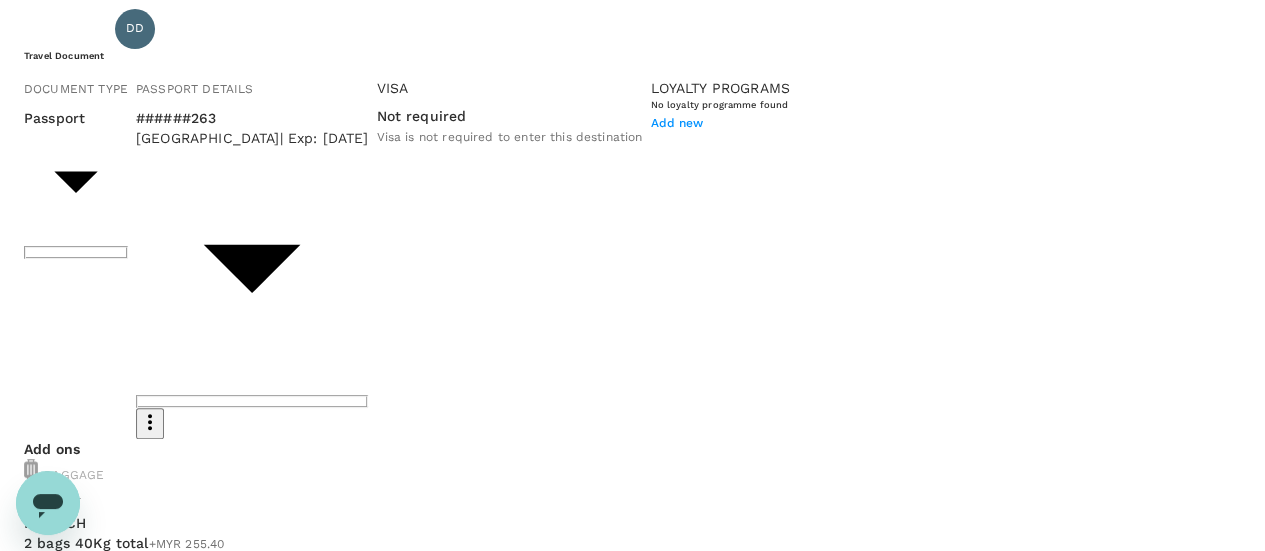 click on "Continue to payment details" at bounding box center [632, 2657] 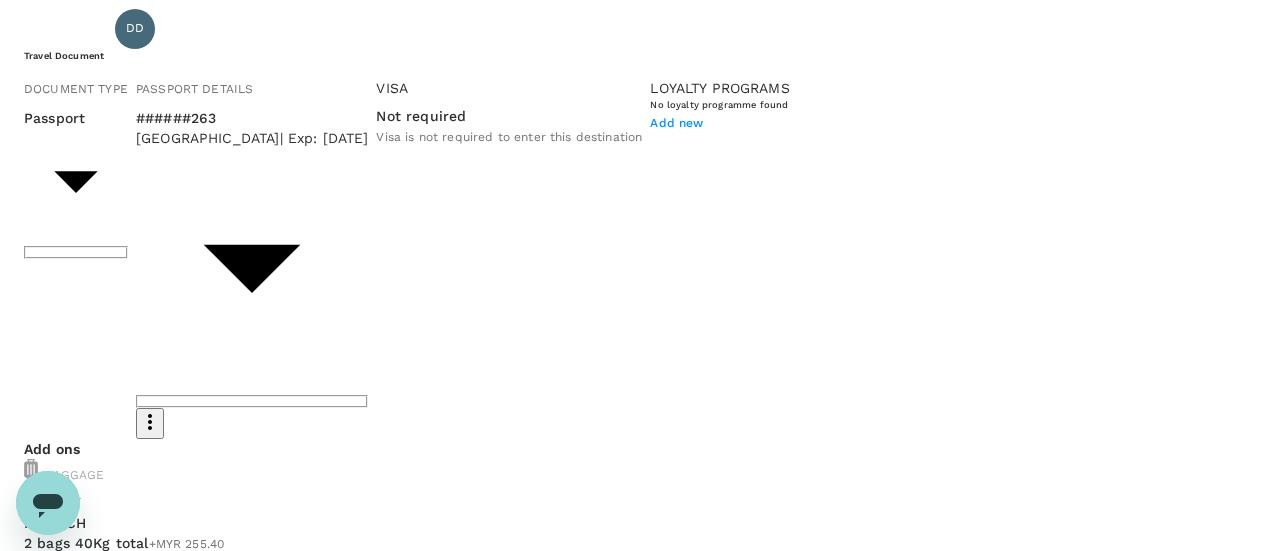 scroll, scrollTop: 684, scrollLeft: 0, axis: vertical 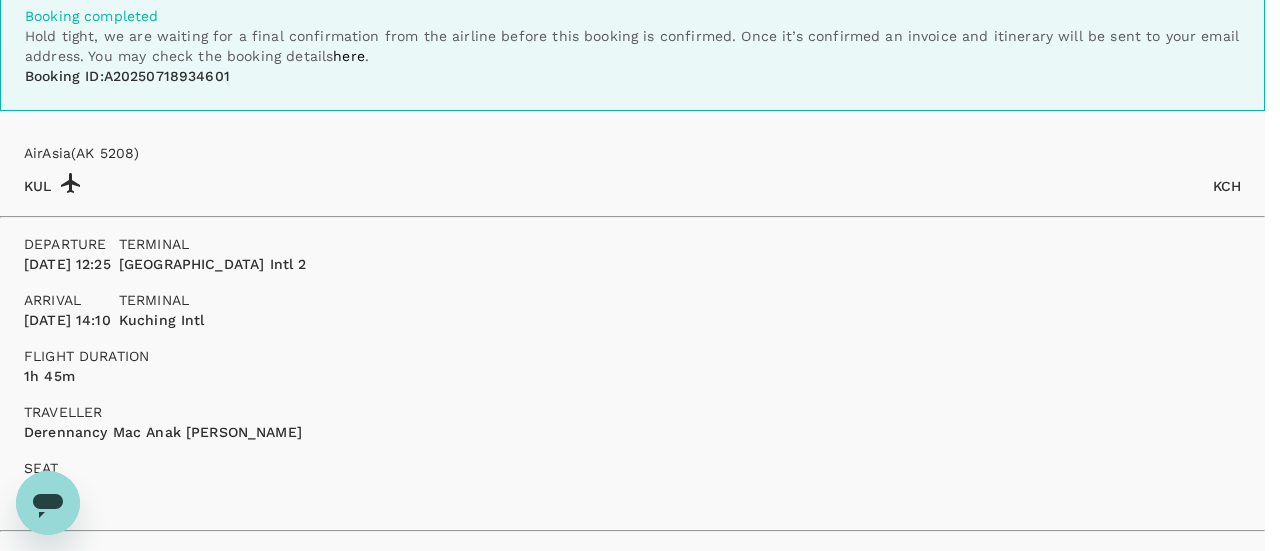 click 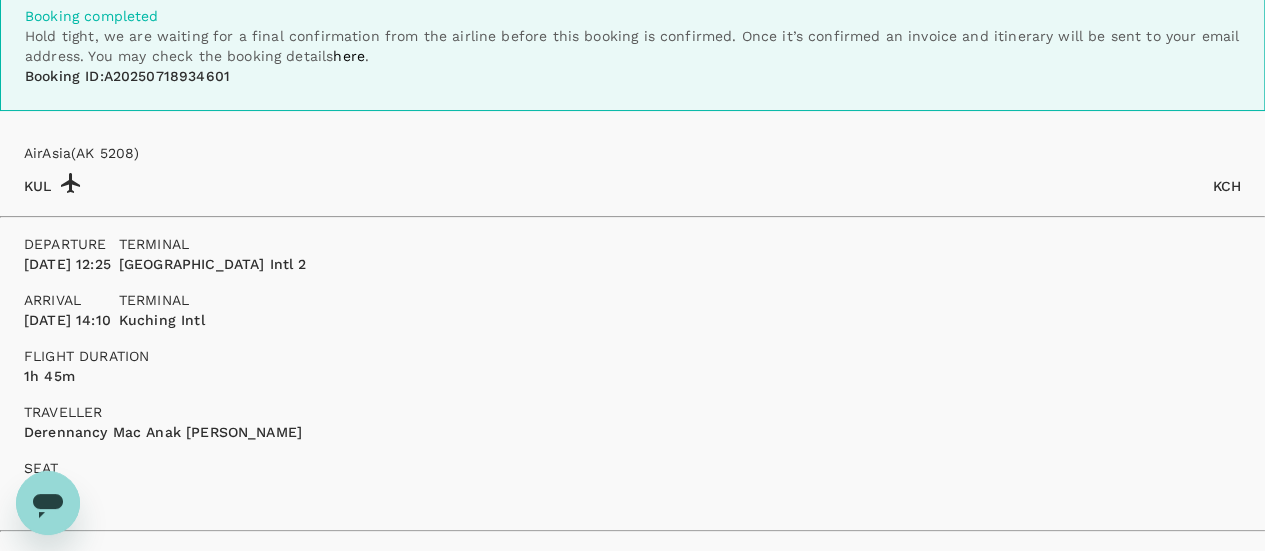 scroll, scrollTop: 0, scrollLeft: 0, axis: both 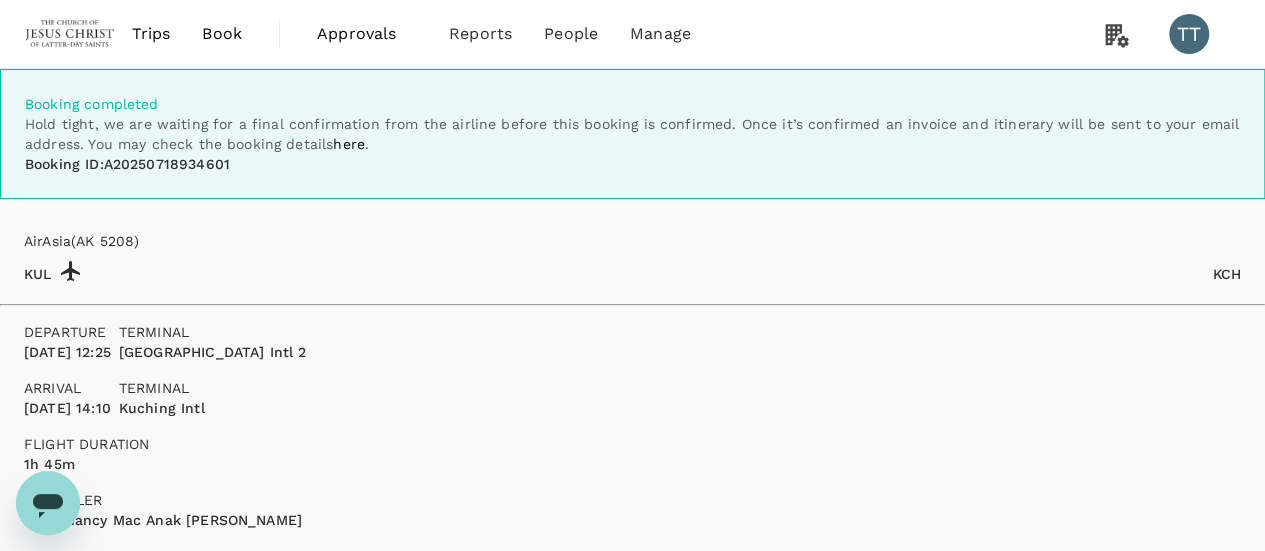 click on "Trips" at bounding box center (151, 34) 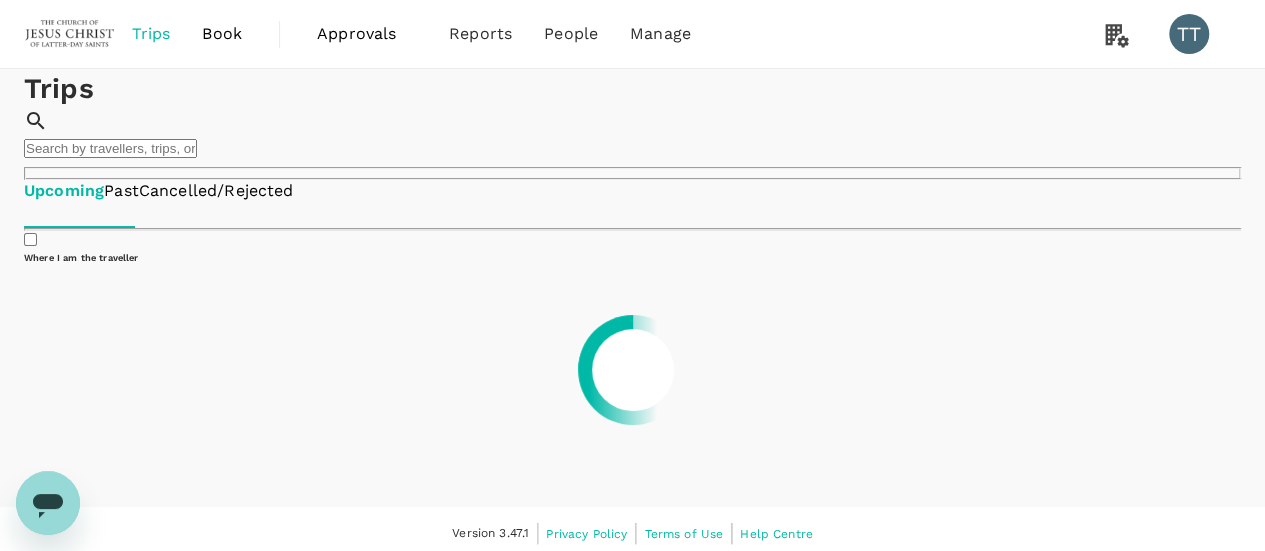 scroll, scrollTop: 24, scrollLeft: 0, axis: vertical 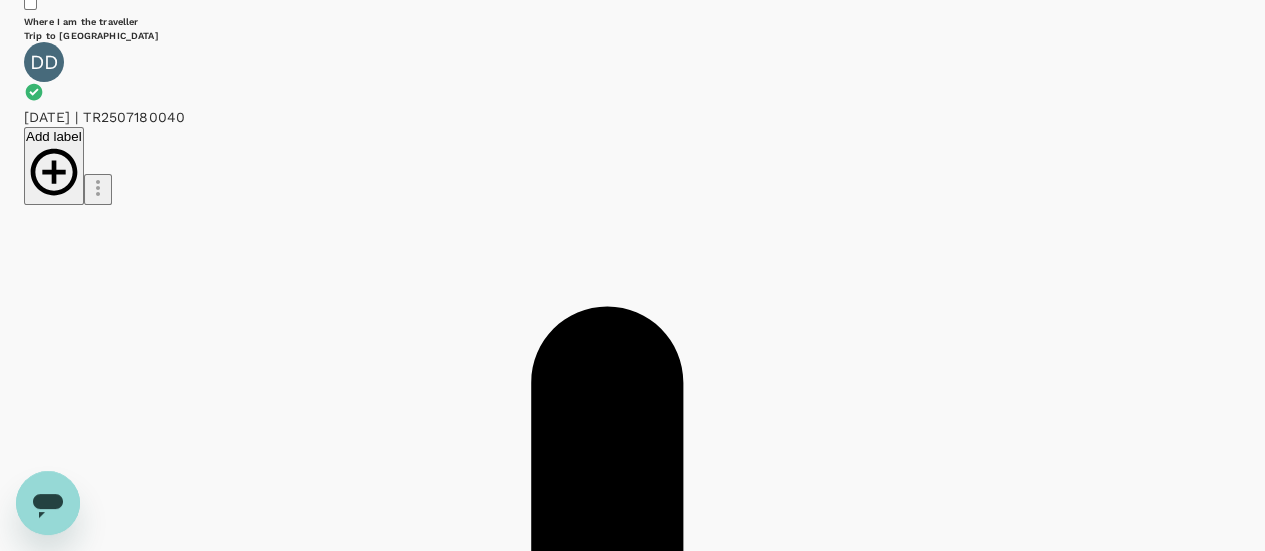 click on "Export as PDF" at bounding box center [108, 2261] 